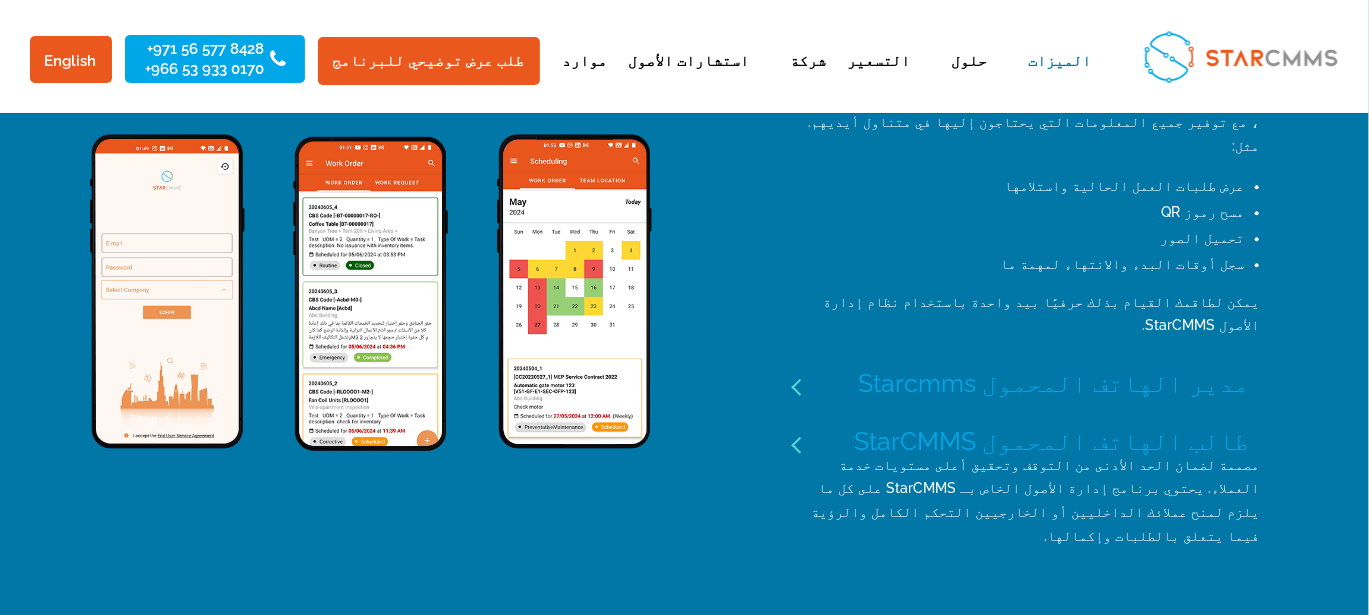 scroll, scrollTop: 2433, scrollLeft: 0, axis: vertical 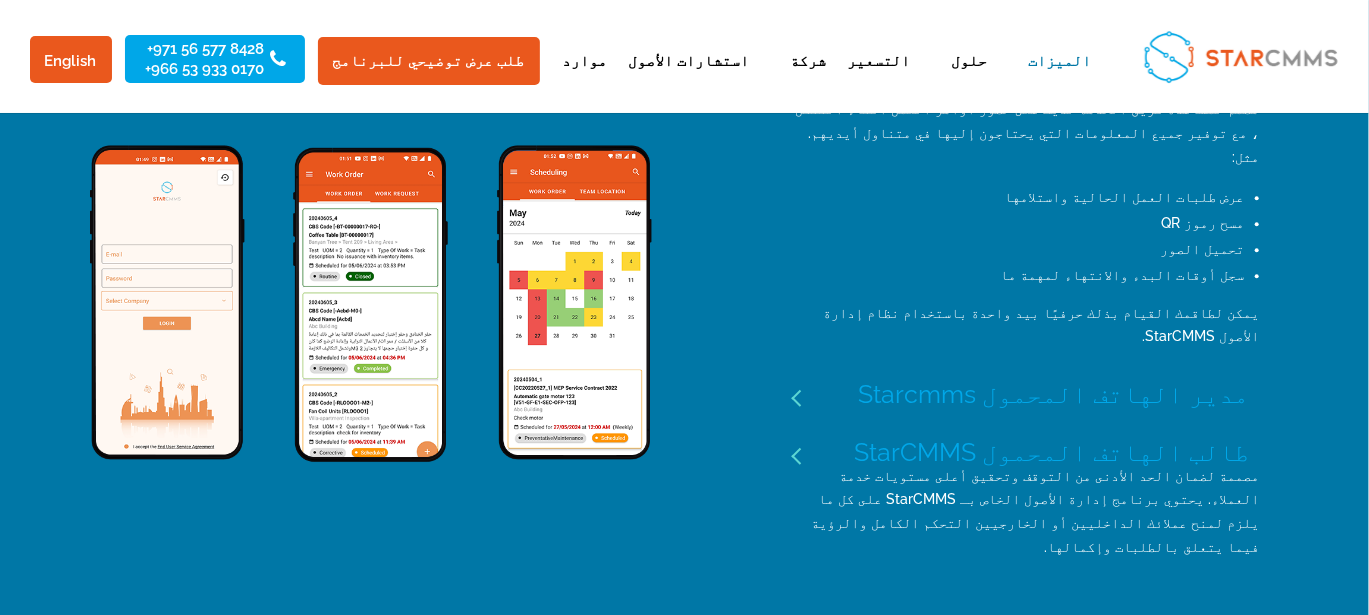 click on "طالب الهاتف المحمول StarCMMS" at bounding box center (1026, 452) 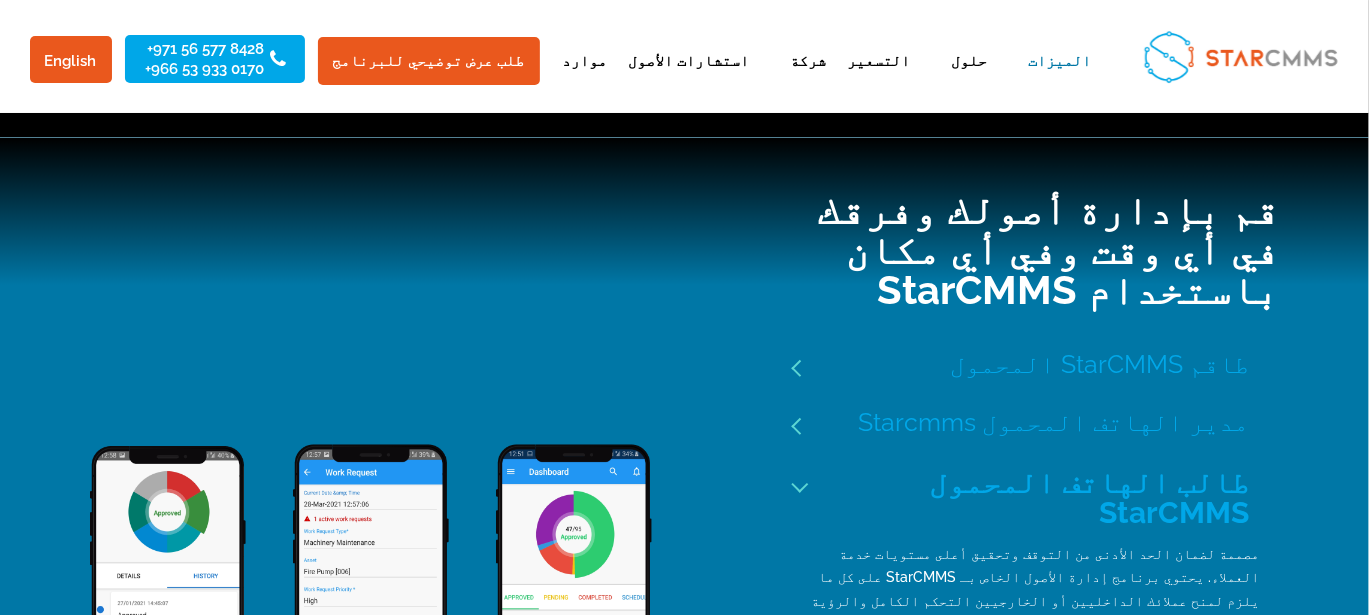 scroll, scrollTop: 2133, scrollLeft: 0, axis: vertical 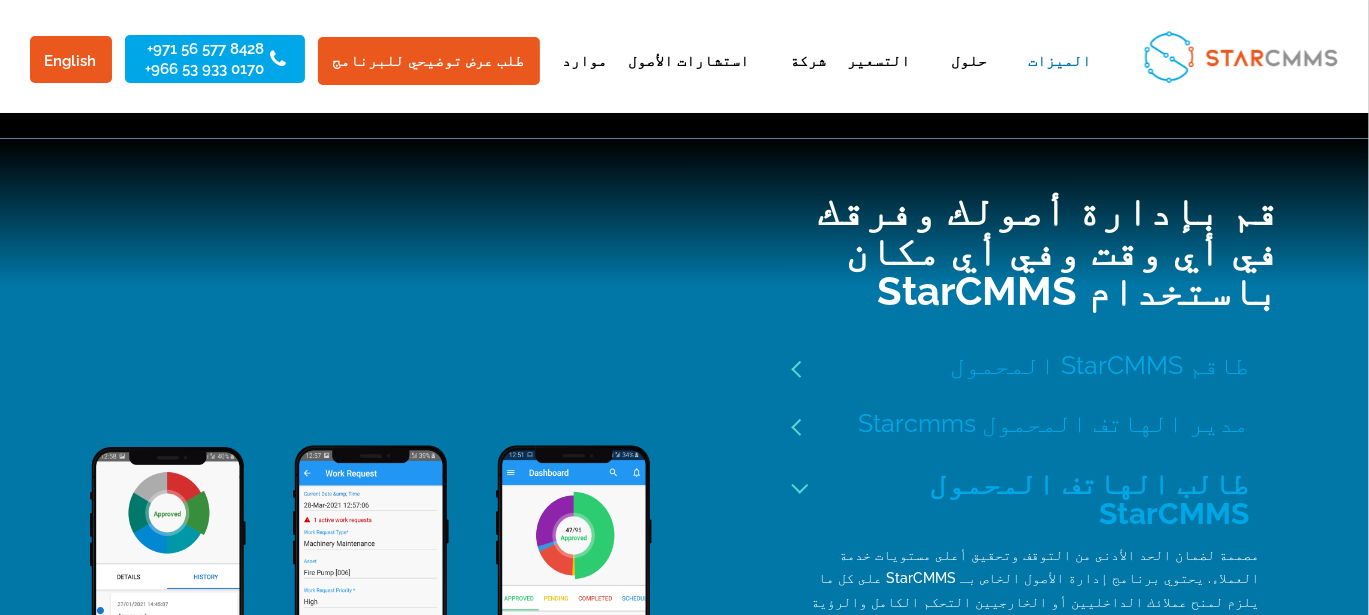 click on "مدير الهاتف المحمول Starcmms" at bounding box center [1026, 423] 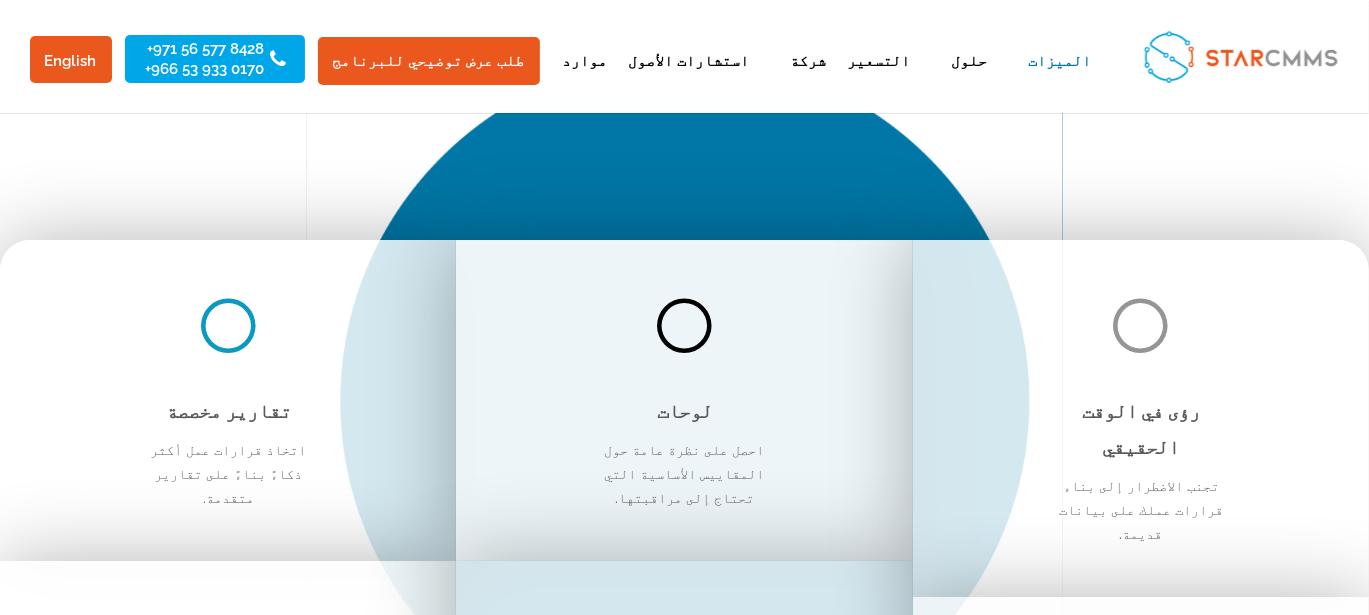 scroll, scrollTop: 3599, scrollLeft: 0, axis: vertical 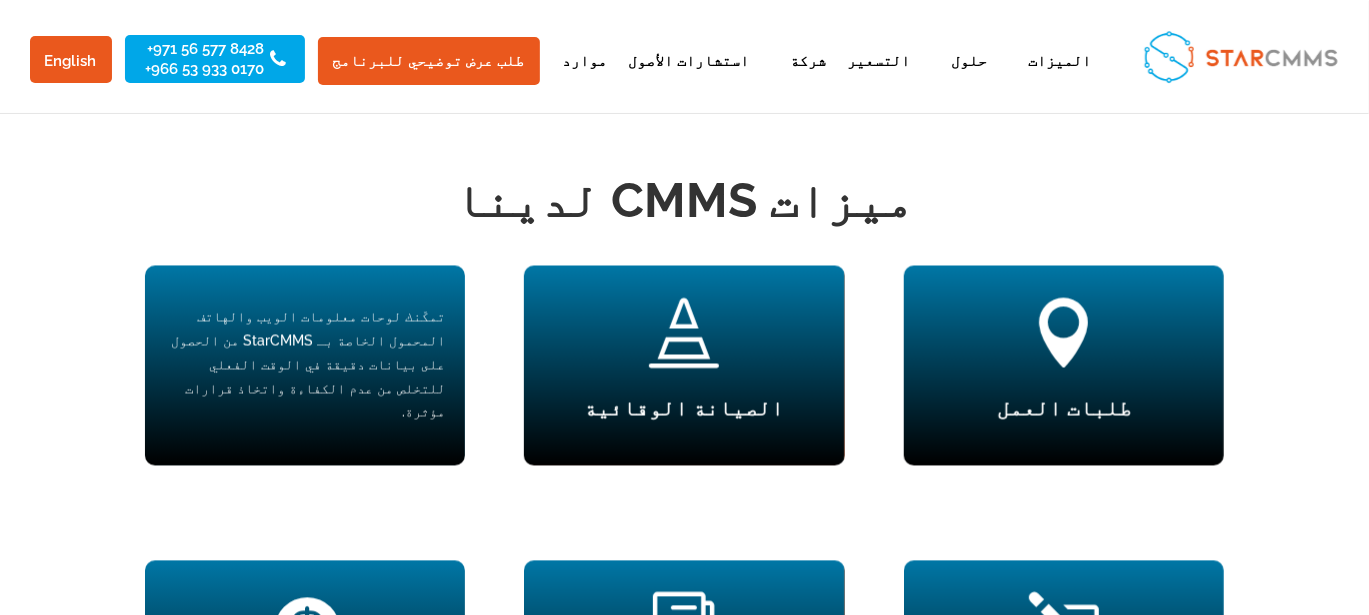 click on "
لوحات فنية
تمكّنك لوحات معلومات الويب والهاتف المحمول الخاصة بـ StarCMMS من الحصول على بيانات دقيقة في الوقت الفعلي للتخلص من عدم الكفاءة واتخاذ قرارات مؤثرة." at bounding box center (305, 366) 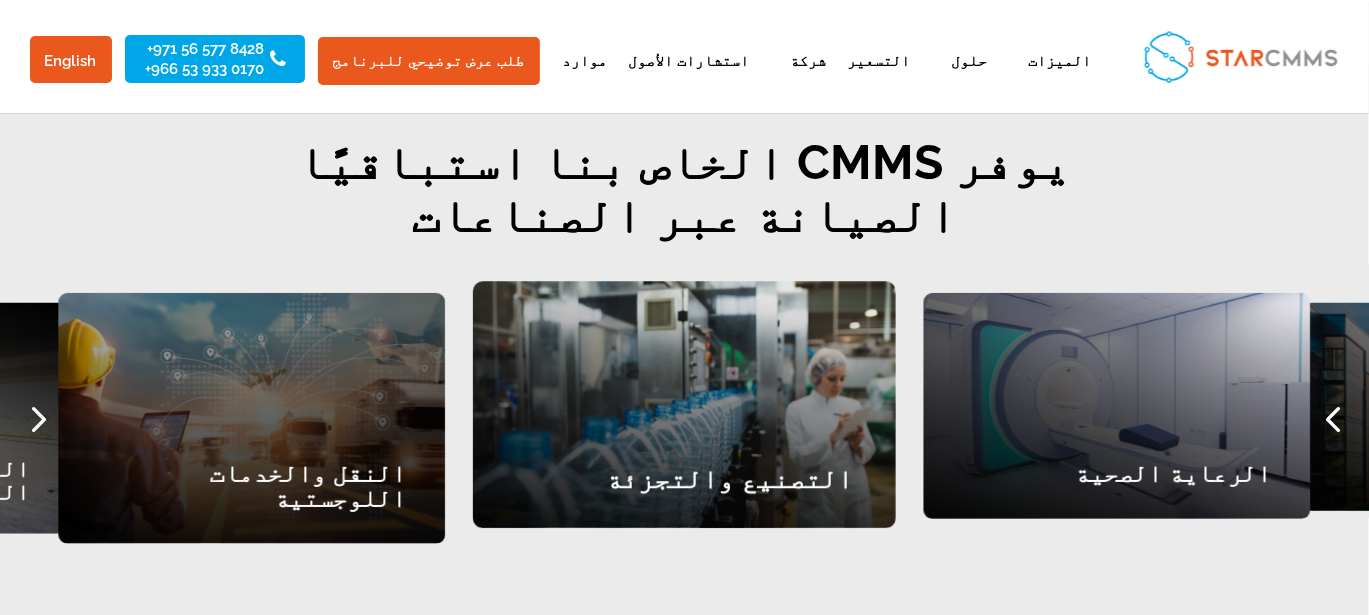 scroll, scrollTop: 2533, scrollLeft: 0, axis: vertical 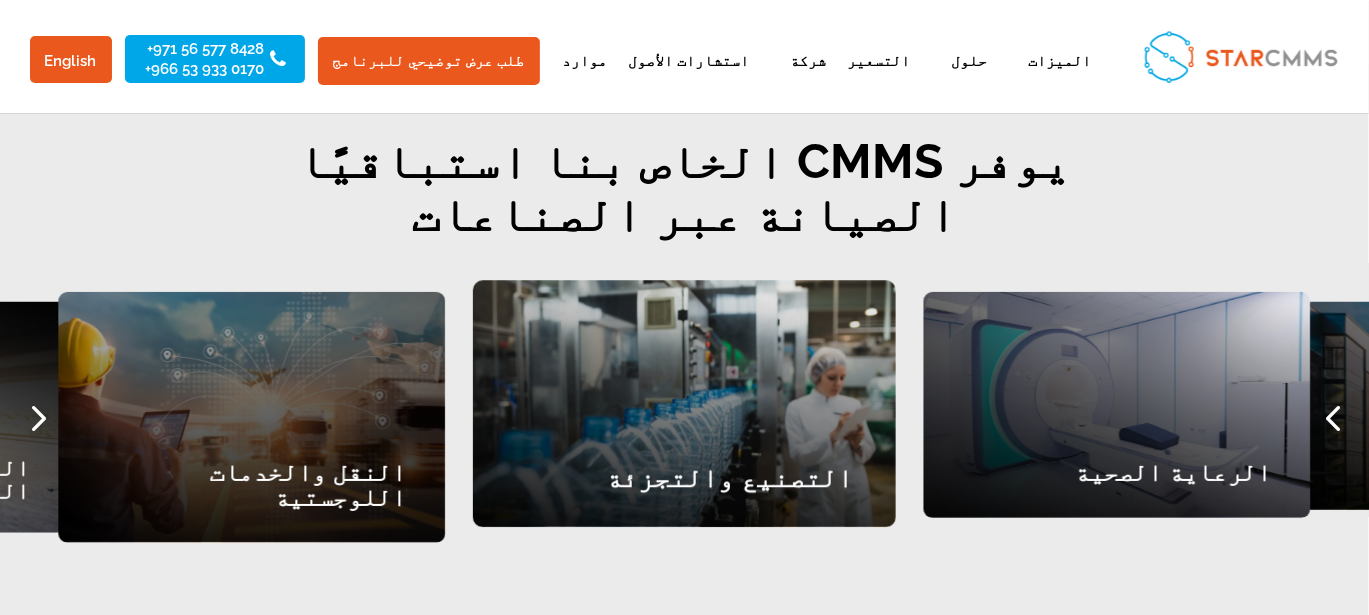 click on "الرعاية الصحية" at bounding box center (1117, 404) 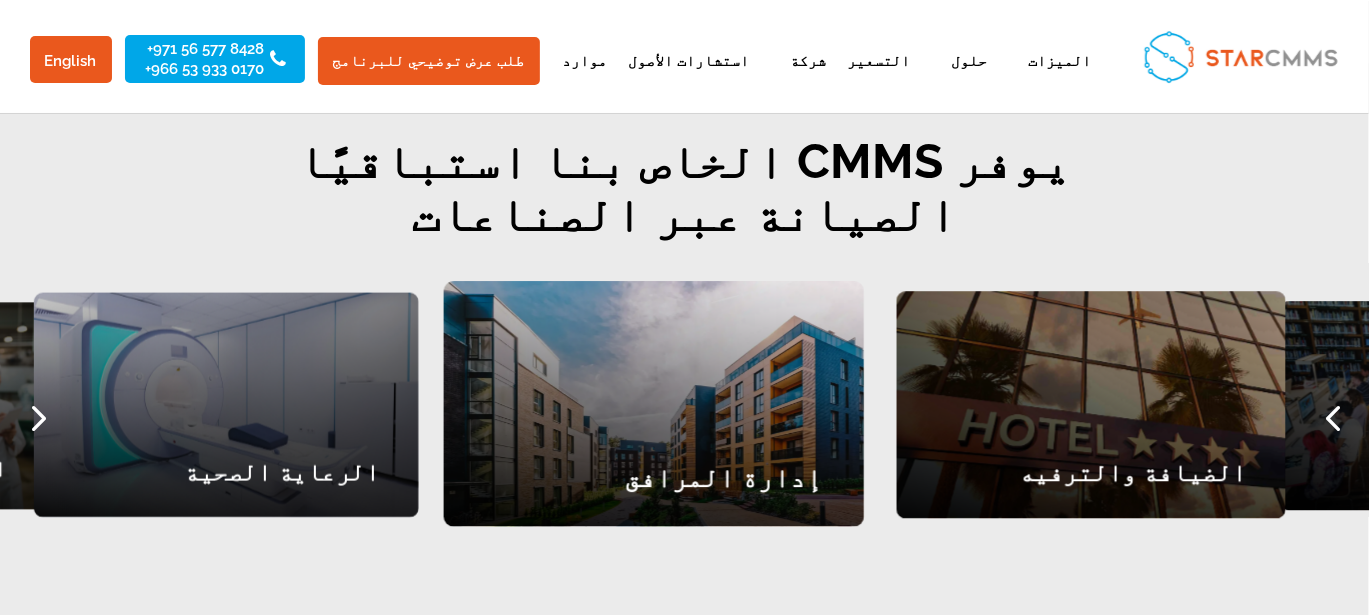 click on "التعليم
الضيافة والترفيه
إدارة المرافق
الرعاية الصحية
التصنيع والتجزئة
النقل والخدمات اللوجستية
البناء وأمبير. العقارات
التعليم" at bounding box center [4437, 417] 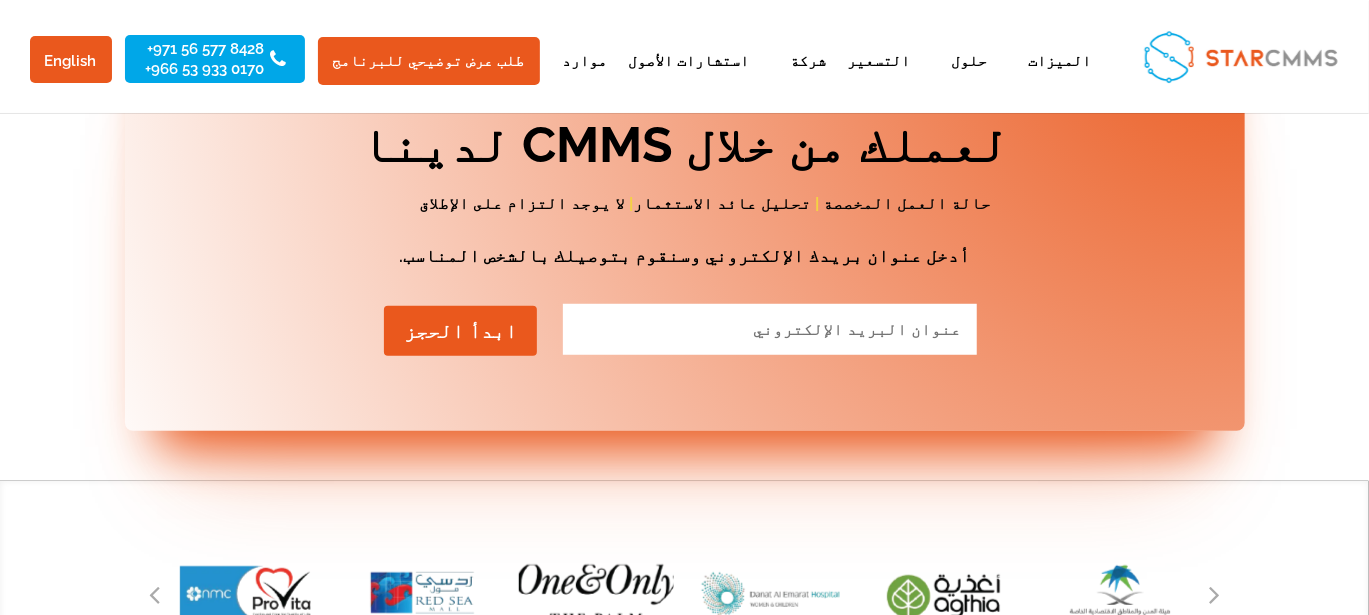 scroll, scrollTop: 8033, scrollLeft: 0, axis: vertical 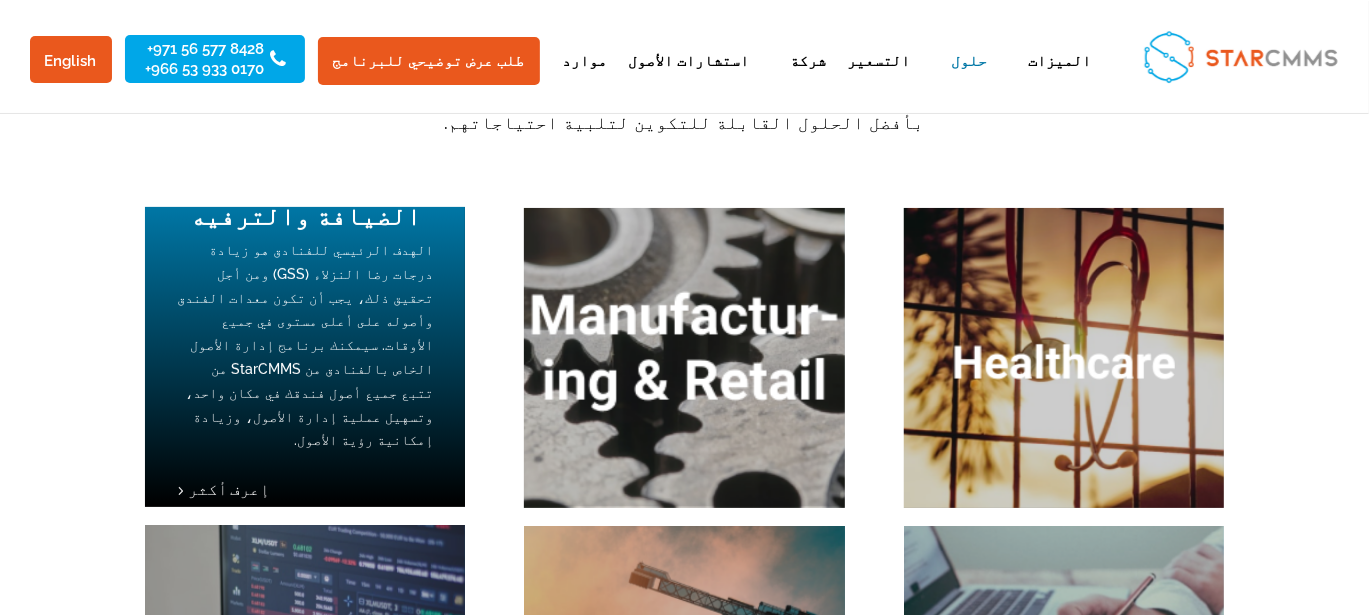 click on "الضيافة والترفيه
الهدف الرئيسي للفنادق هو زيادة درجات رضا النزلاء (GSS) ومن أجل تحقيق ذلك، يجب أن تكون معدات الفندق وأصوله على أعلى مستوى في جميع الأوقات. سيمكنك برنامج إدارة الأصول الخاص بالفنادق من StarCMMS من تتبع جميع أصول فندقك في مكان واحد، وتسهيل عملية إدارة الأصول، وزيادة إمكانية رؤية الأصول.
إعرف أكثر" at bounding box center [305, 357] 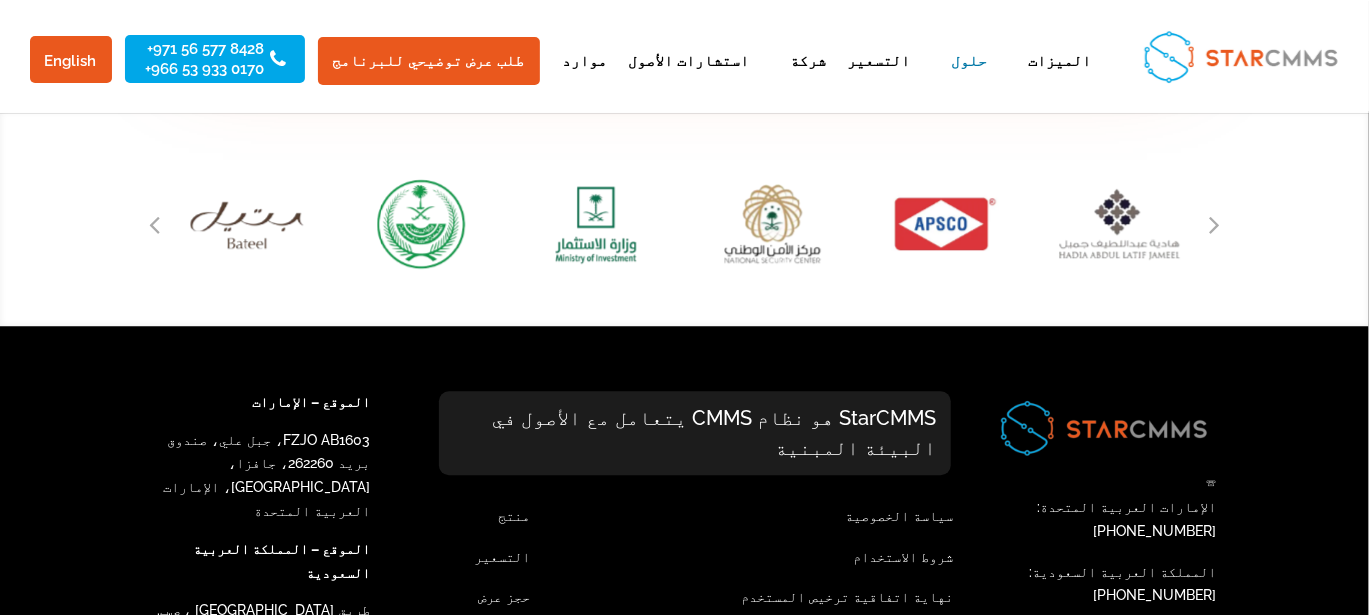 scroll, scrollTop: 2500, scrollLeft: 0, axis: vertical 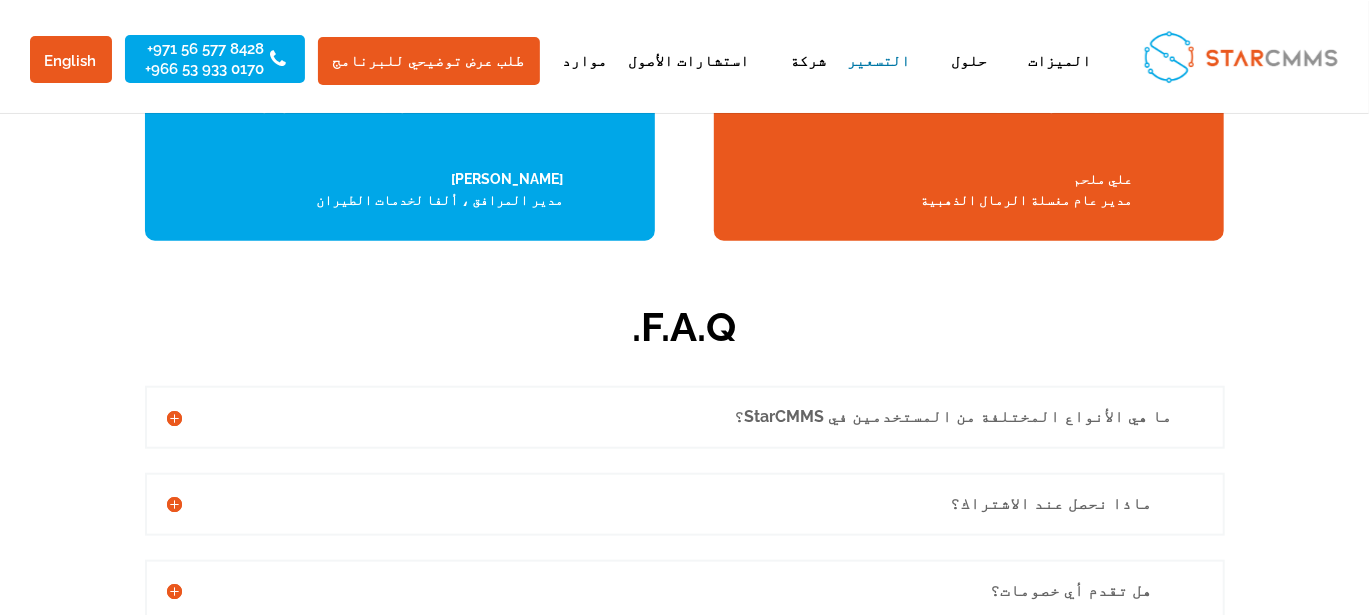 click on "ما هي الأنواع المختلفة من المستخدمين في StarCMMS؟" at bounding box center (695, 417) 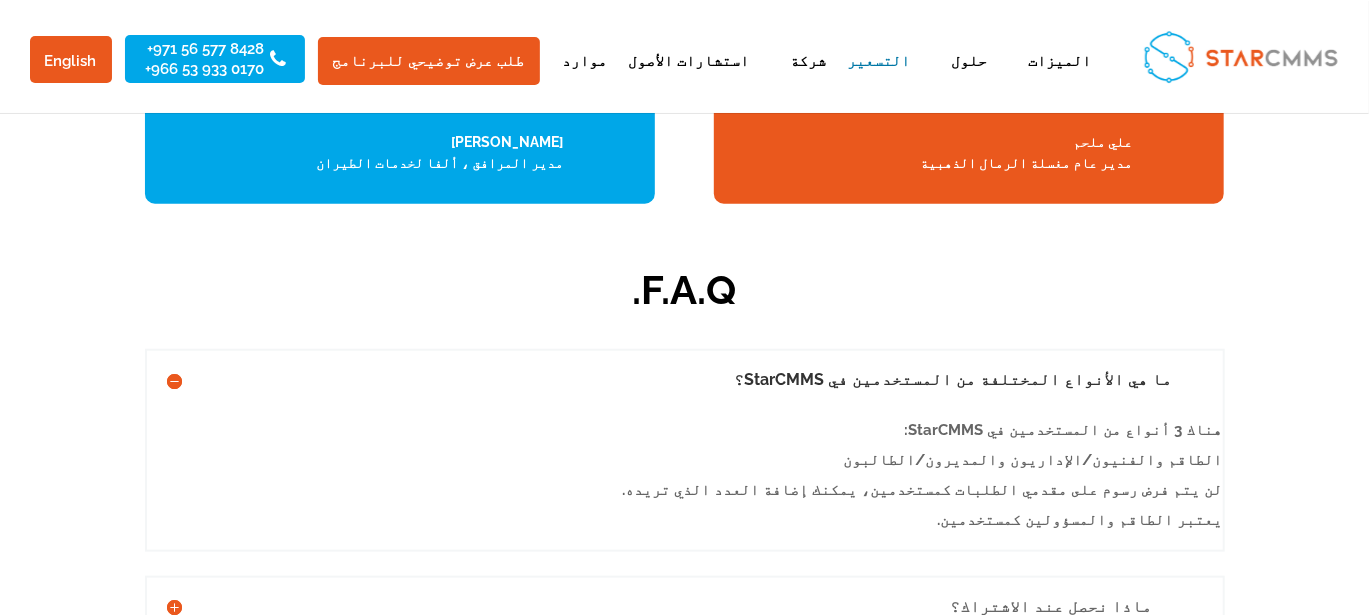 scroll, scrollTop: 4581, scrollLeft: 0, axis: vertical 